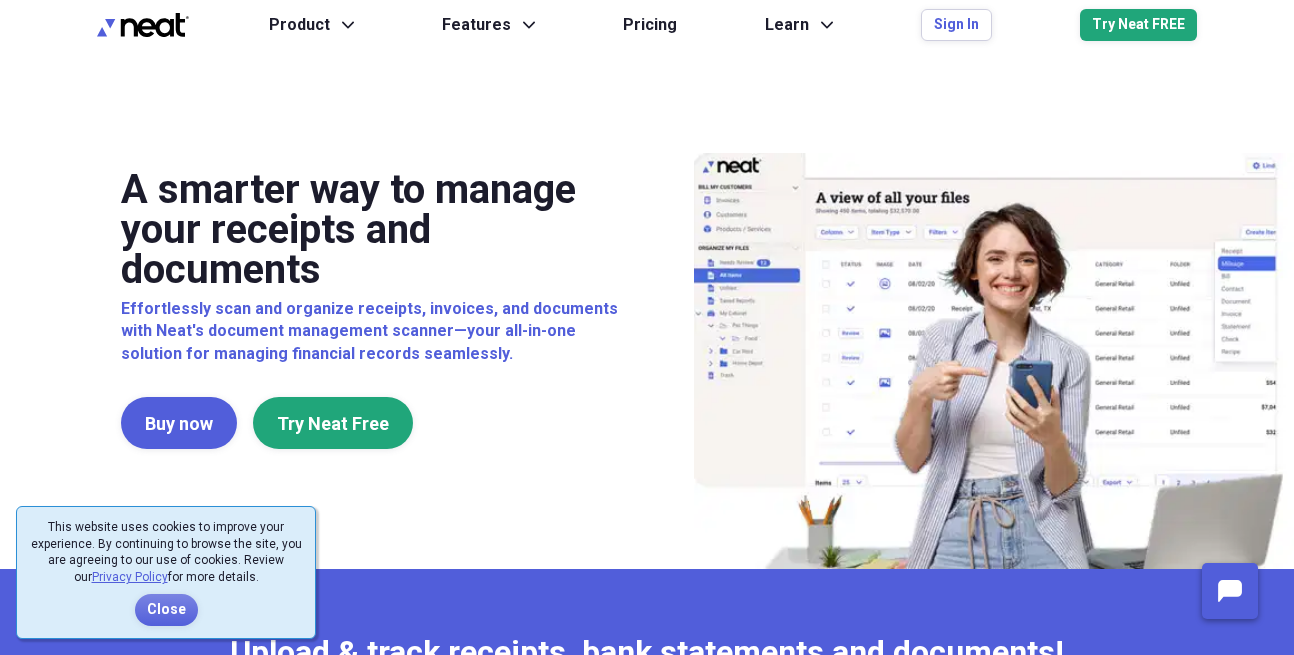 scroll, scrollTop: 0, scrollLeft: 0, axis: both 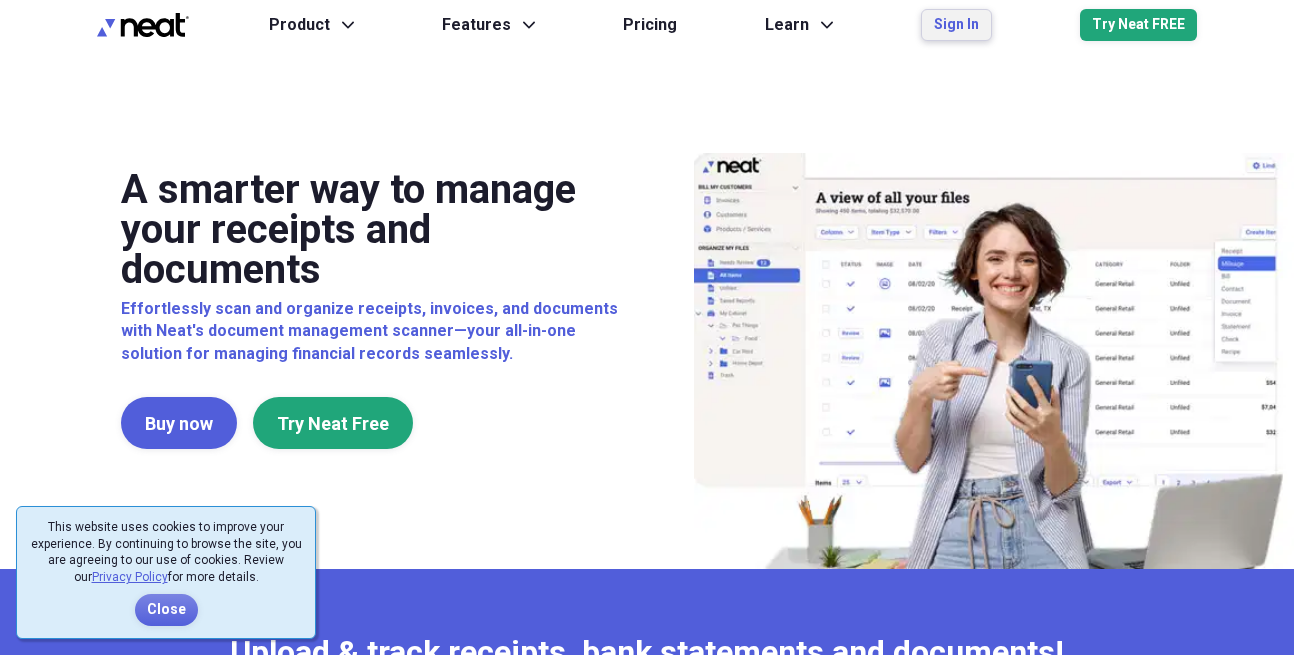 click on "Sign In" at bounding box center (956, 25) 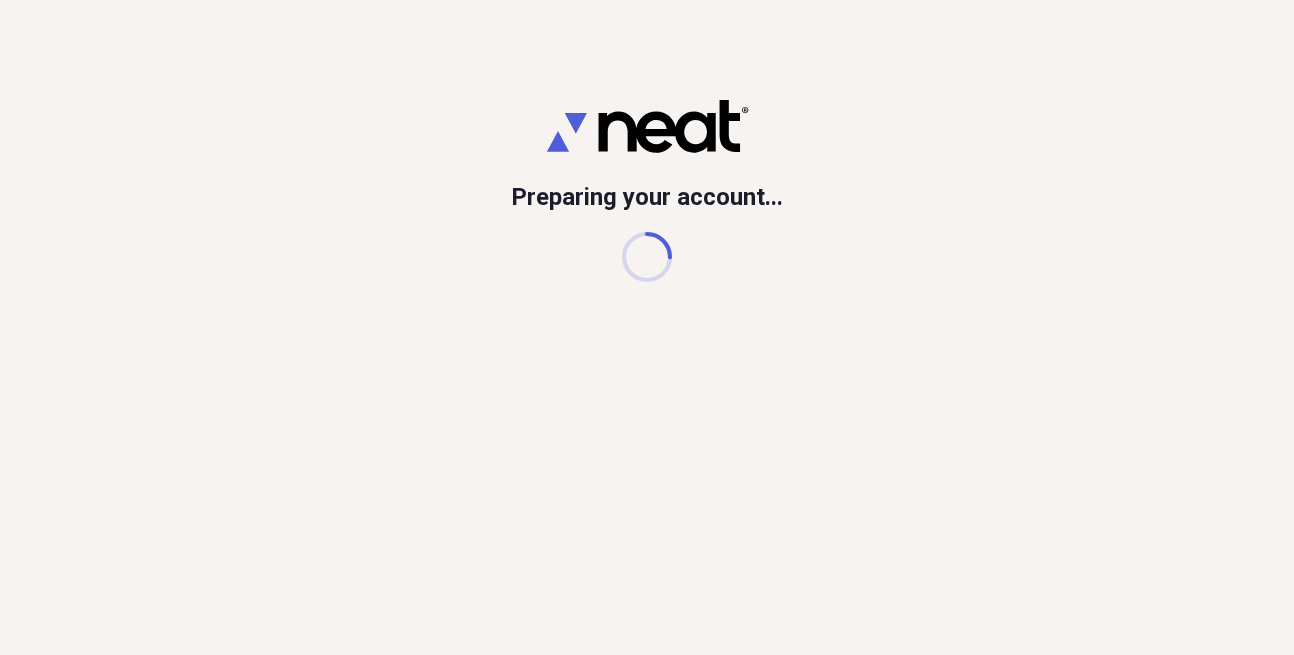 scroll, scrollTop: 0, scrollLeft: 0, axis: both 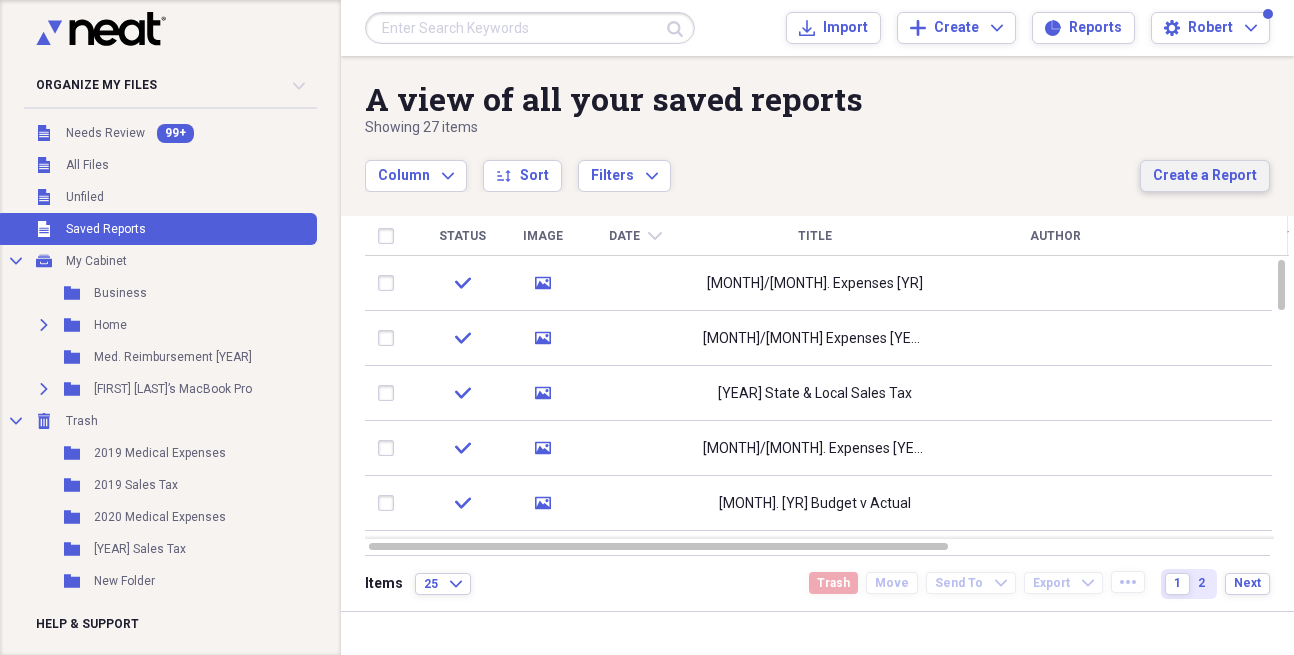 click on "Create a Report" at bounding box center [1205, 176] 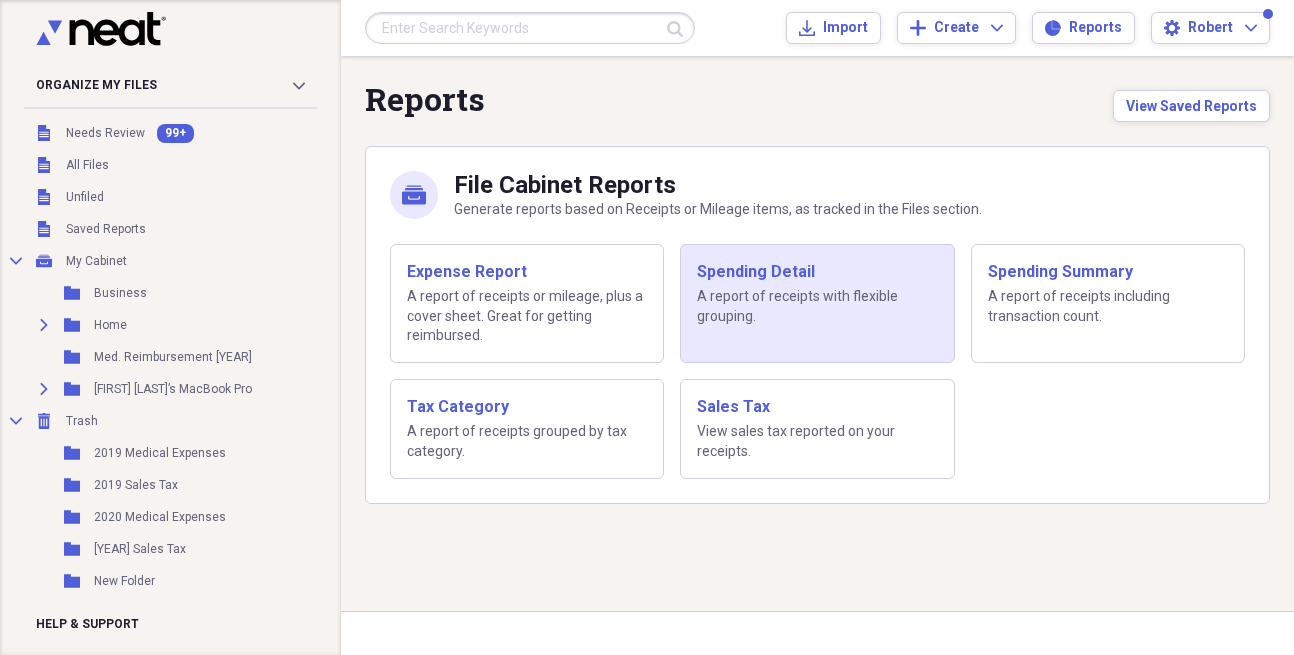 click on "A report of receipts with flexible grouping." at bounding box center [817, 306] 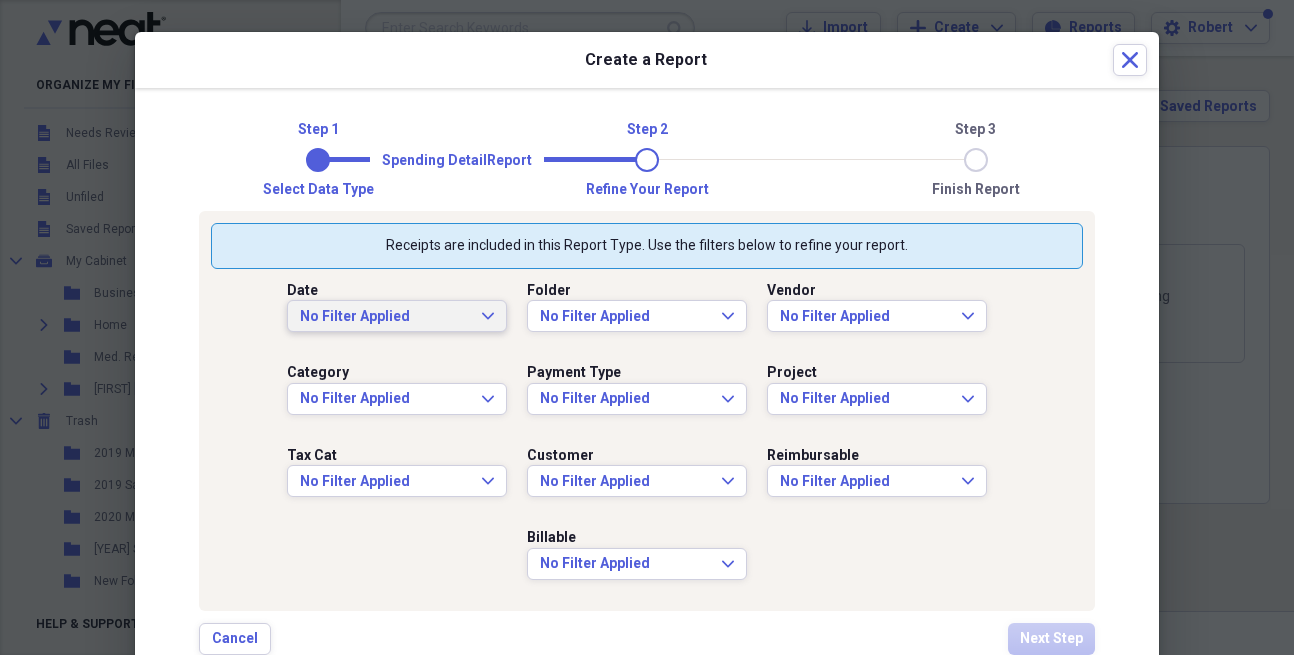 click on "Expand" 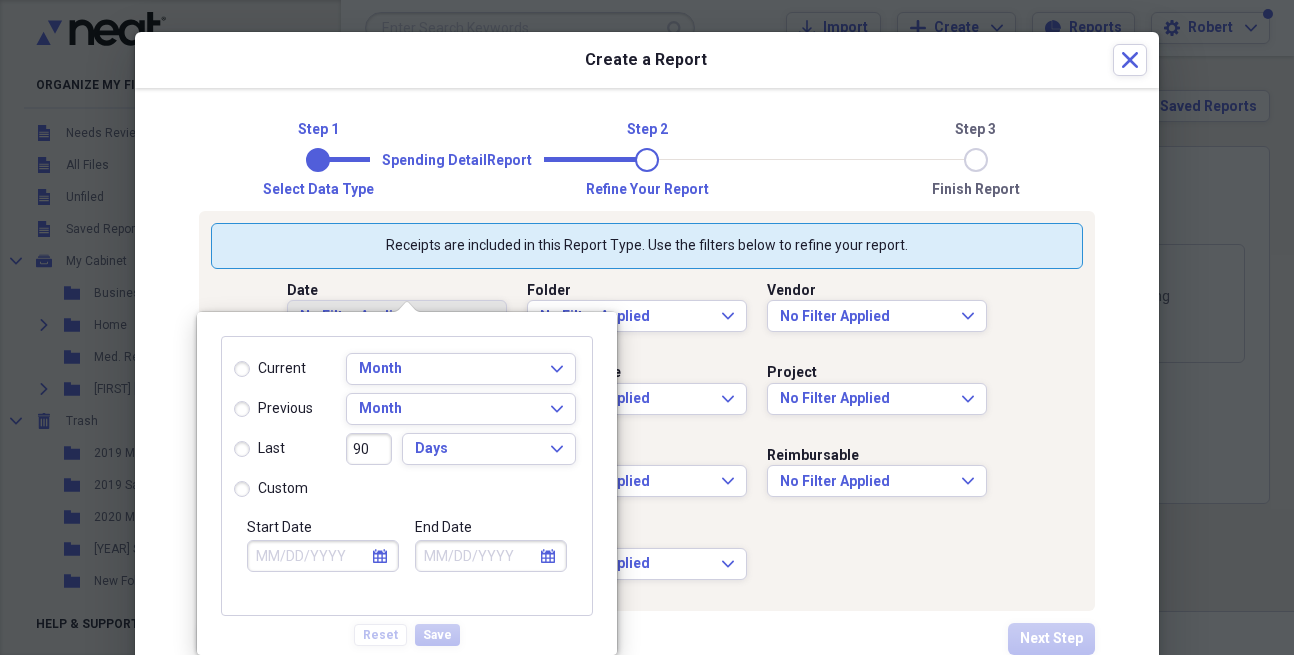 drag, startPoint x: 238, startPoint y: 484, endPoint x: 265, endPoint y: 502, distance: 32.449963 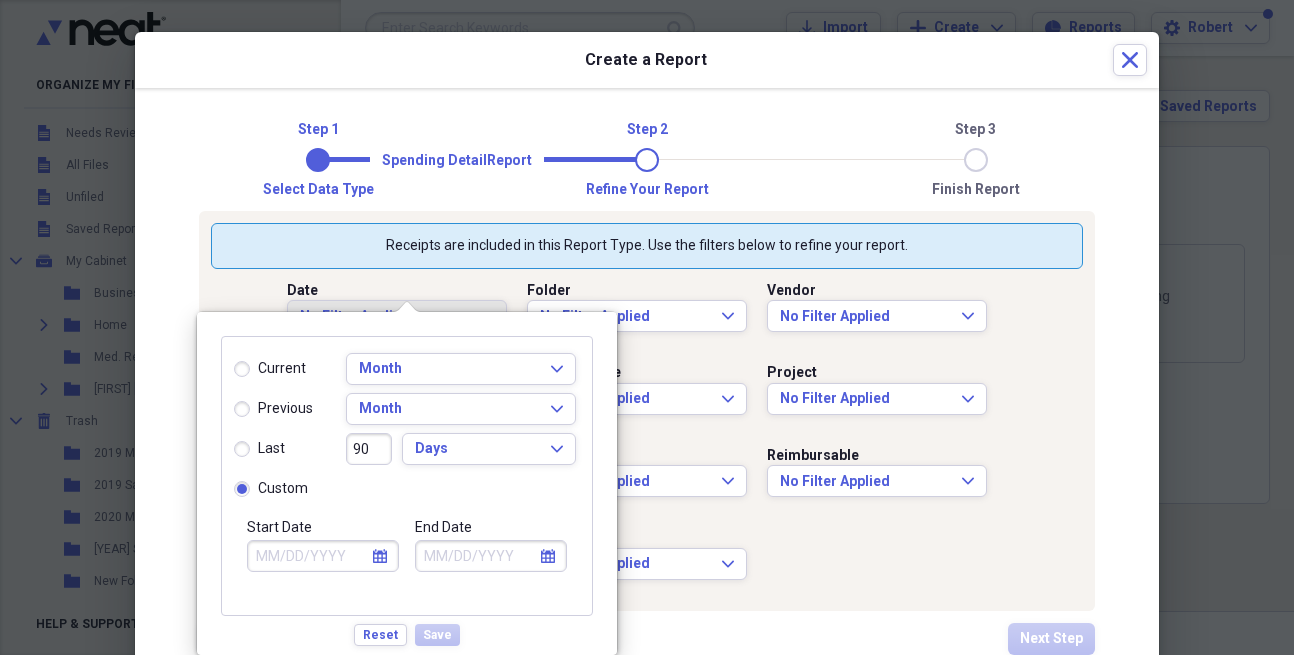 click 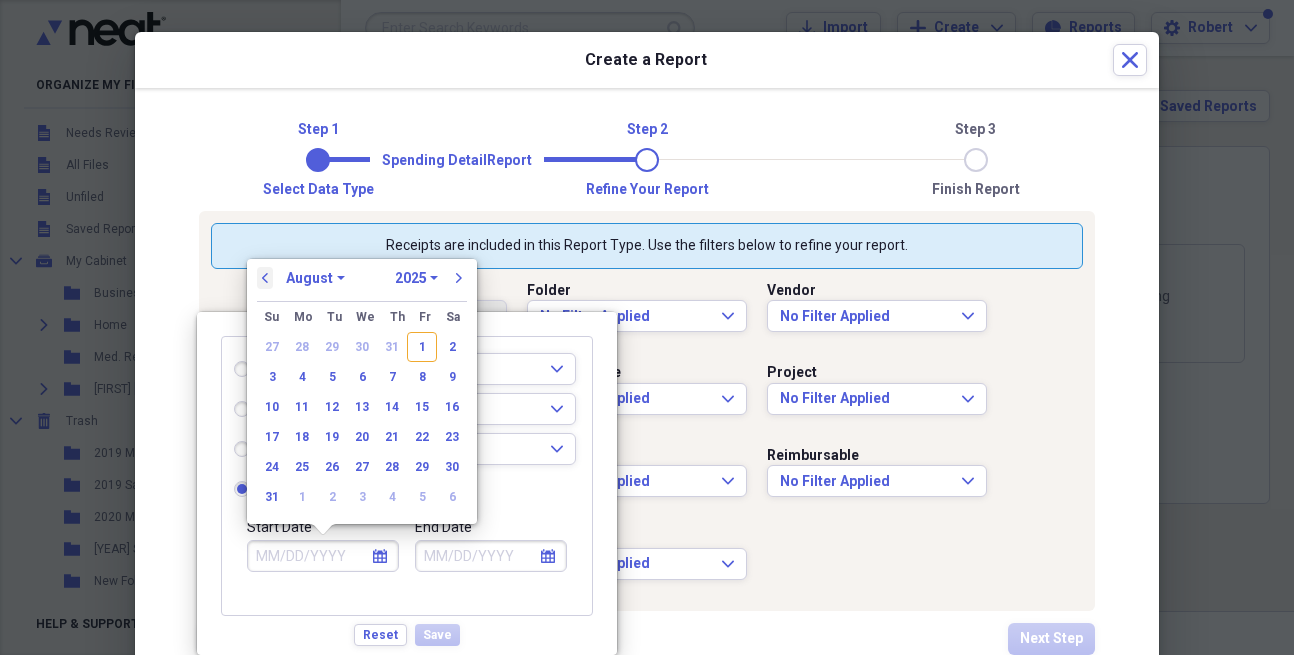 click on "previous" at bounding box center [265, 278] 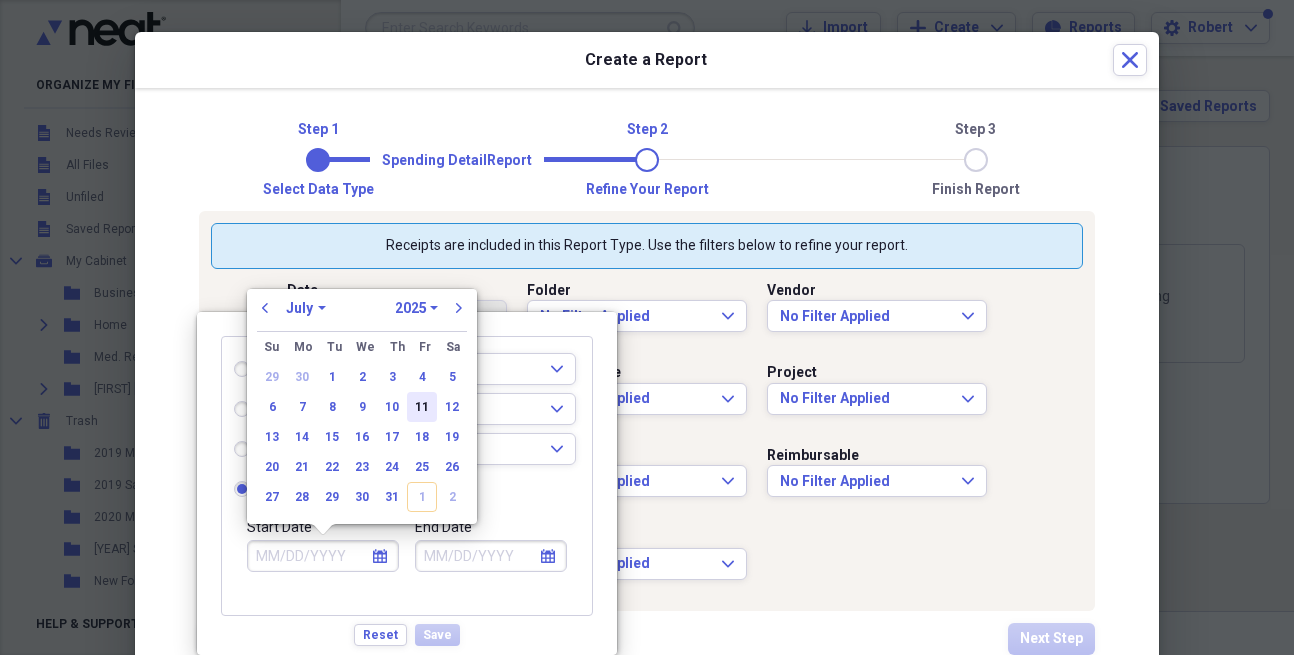 click on "11" at bounding box center [422, 407] 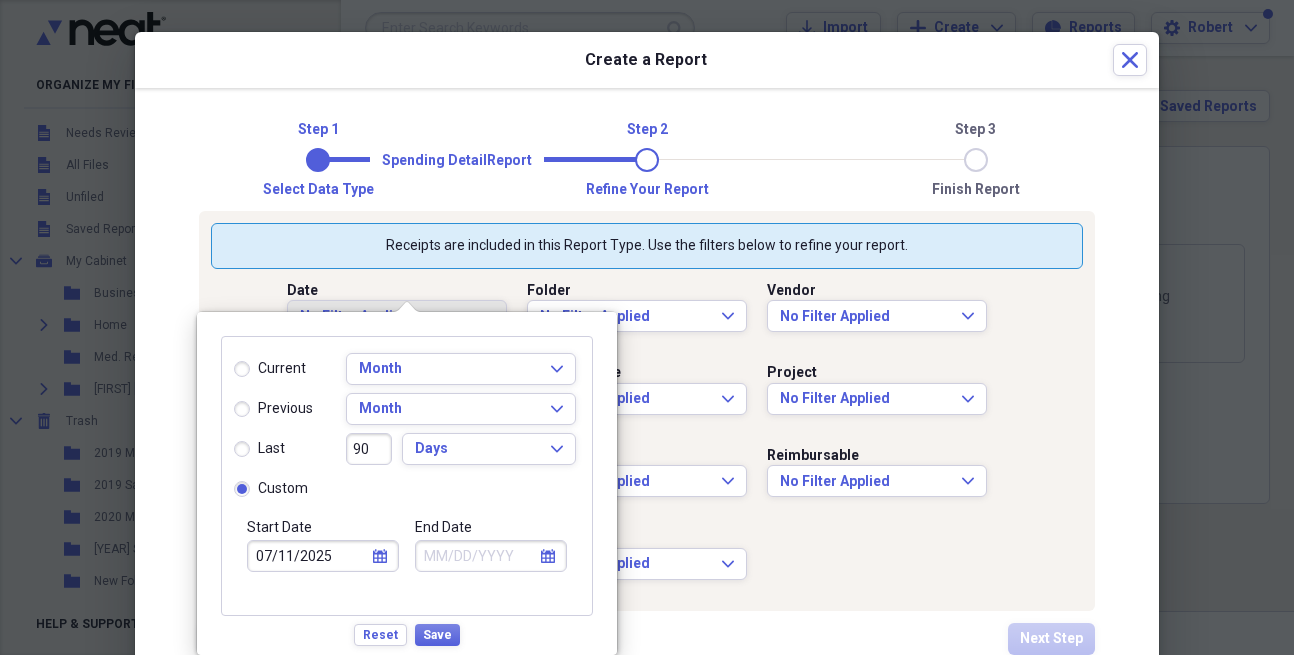 click on "calendar" 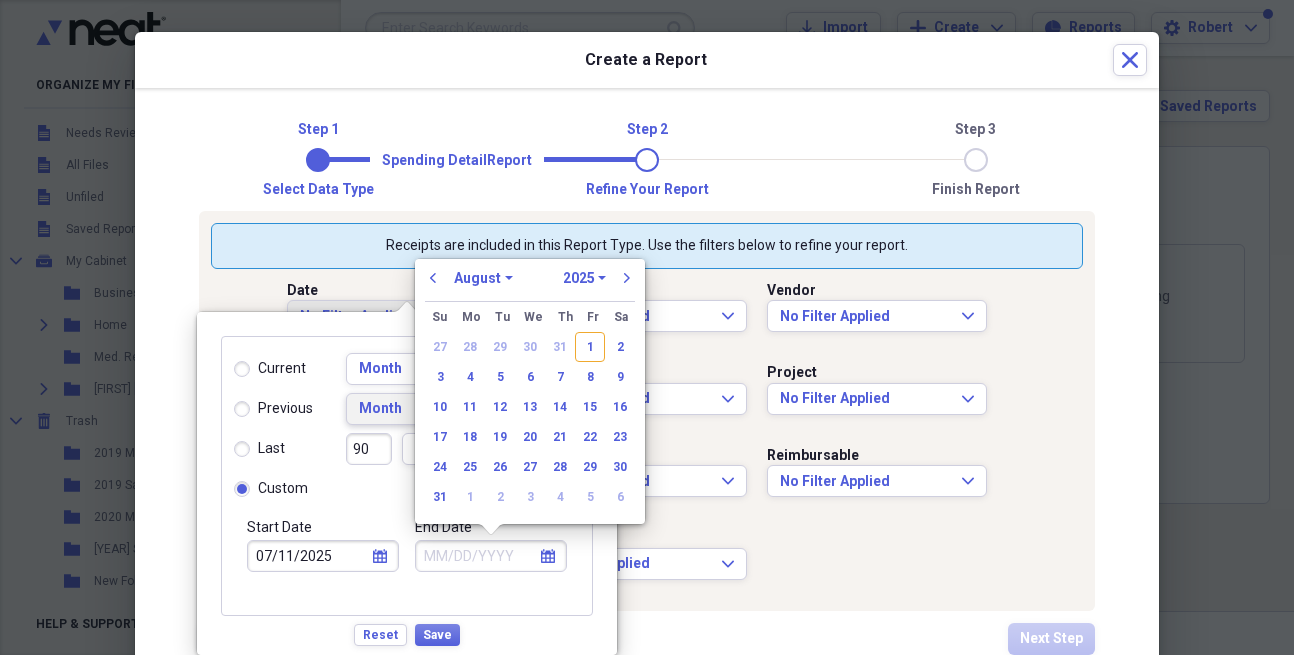 click on "10" at bounding box center (440, 407) 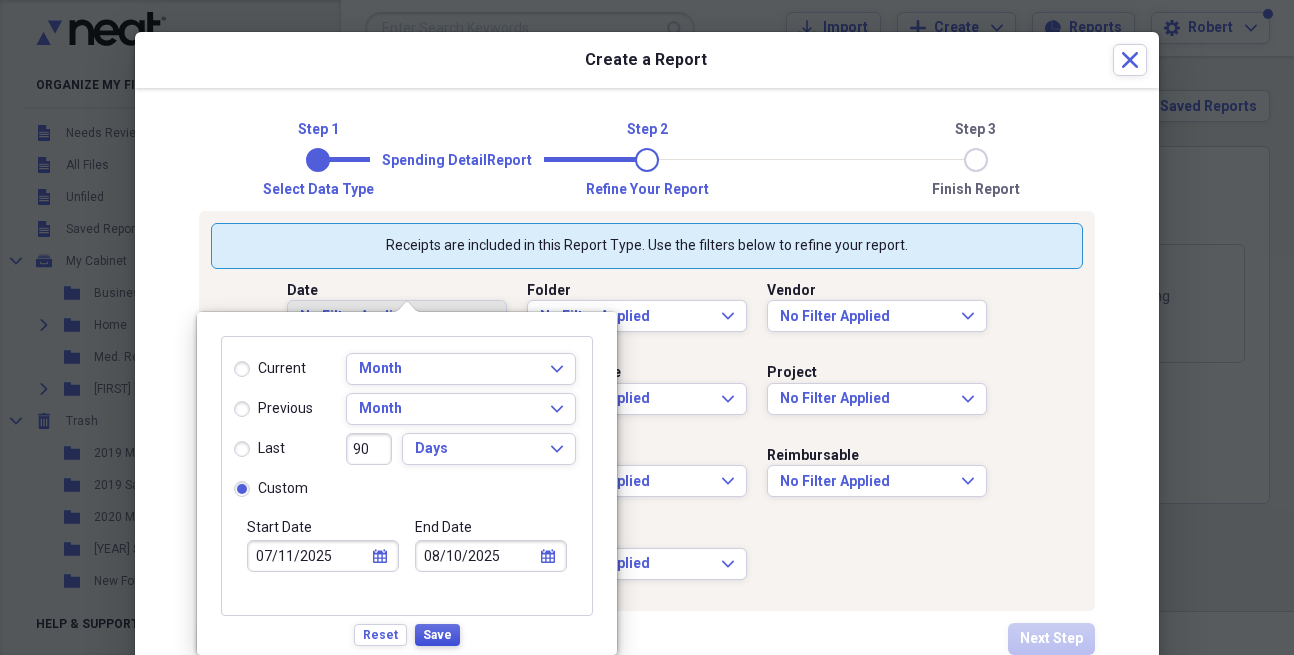 click on "Save" at bounding box center (437, 635) 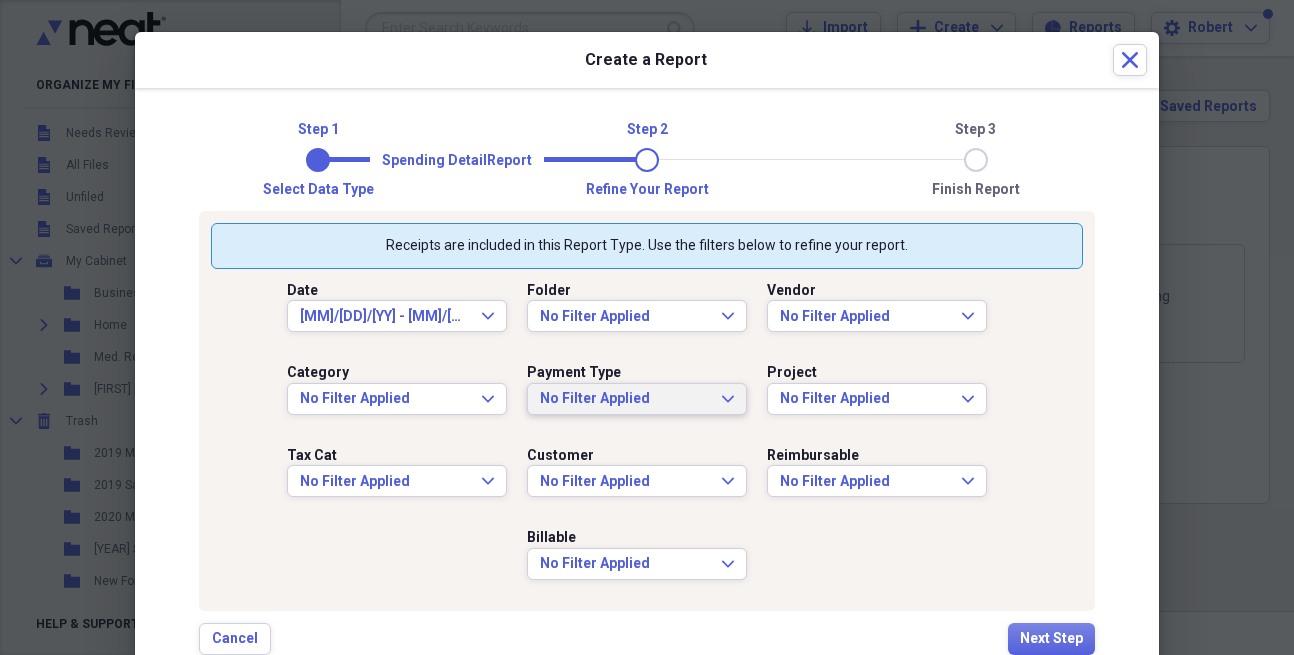 click on "No Filter Applied Expand" at bounding box center (637, 399) 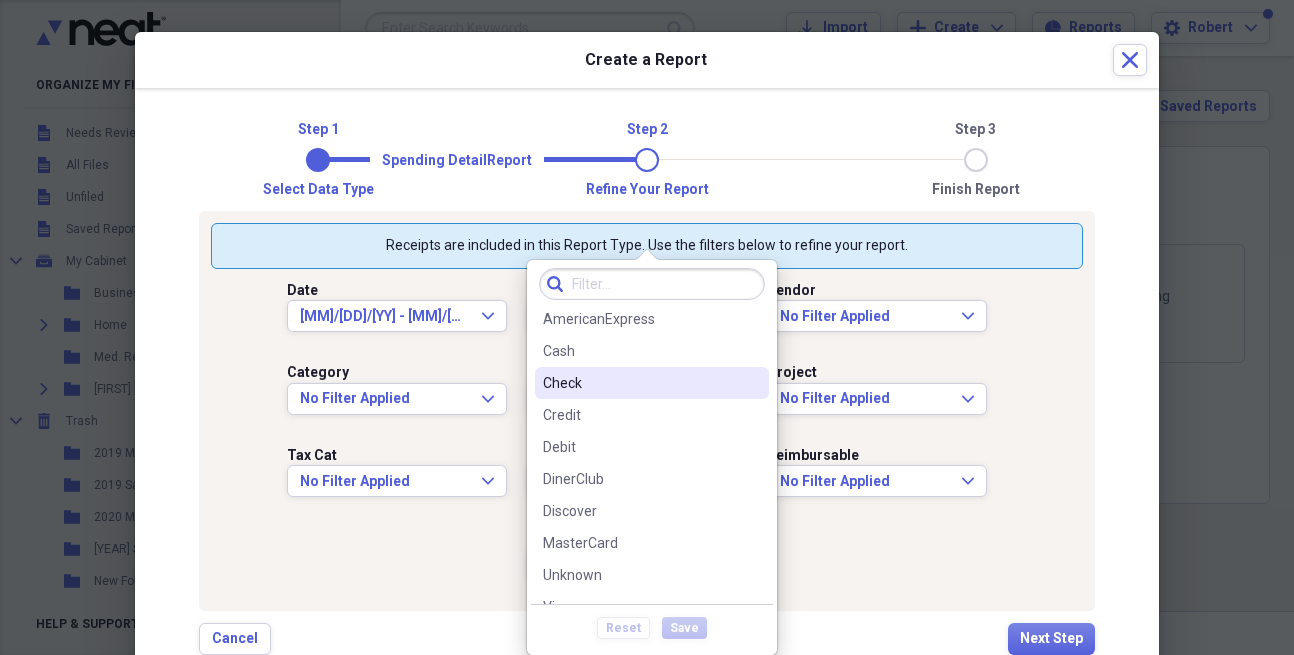 scroll, scrollTop: 60, scrollLeft: 0, axis: vertical 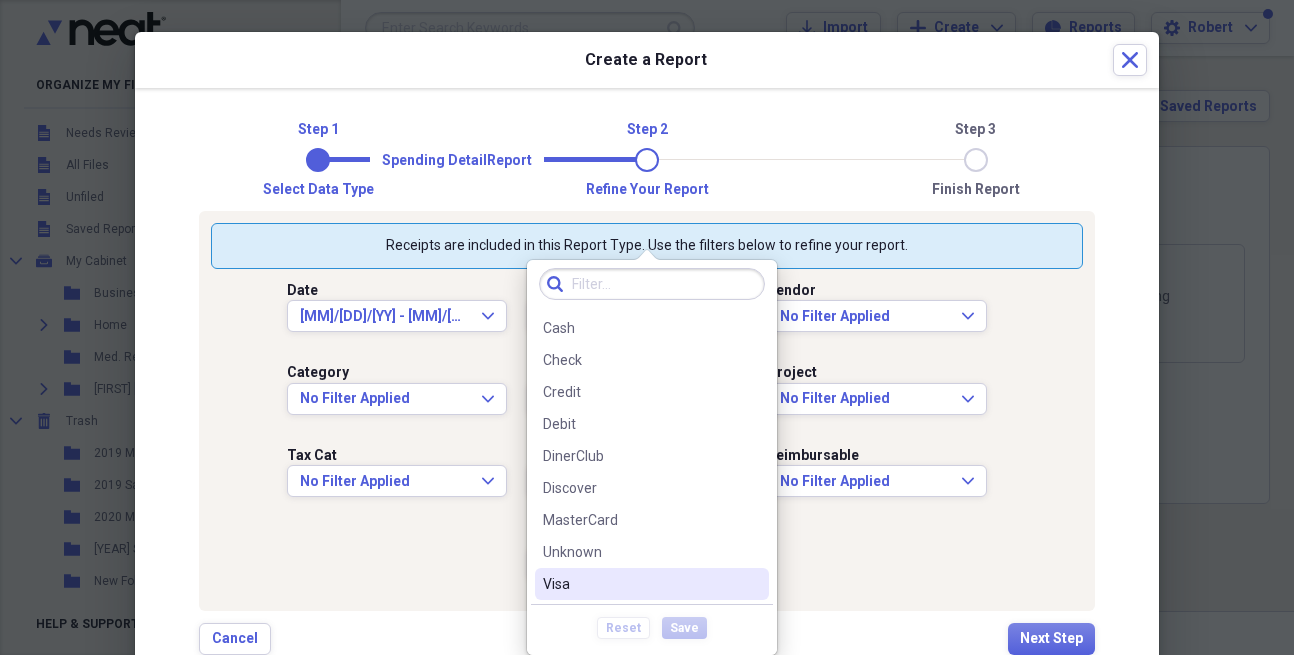click on "Visa" at bounding box center (640, 584) 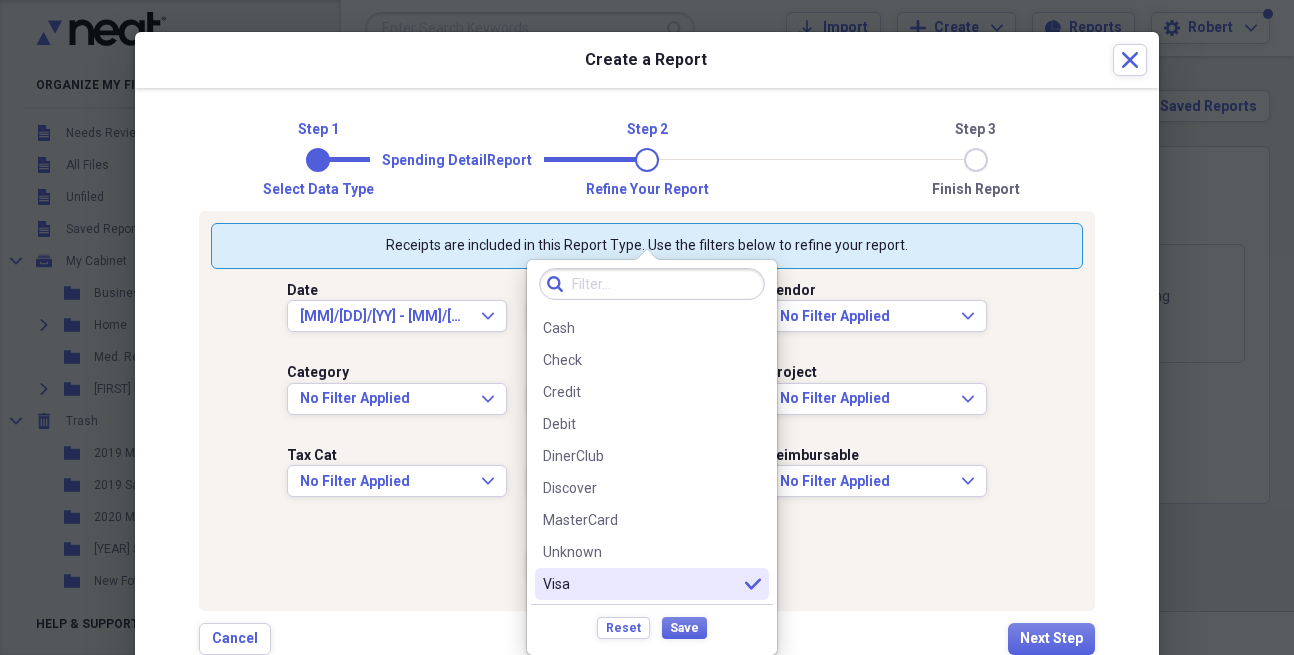 click on "Save" at bounding box center (684, 628) 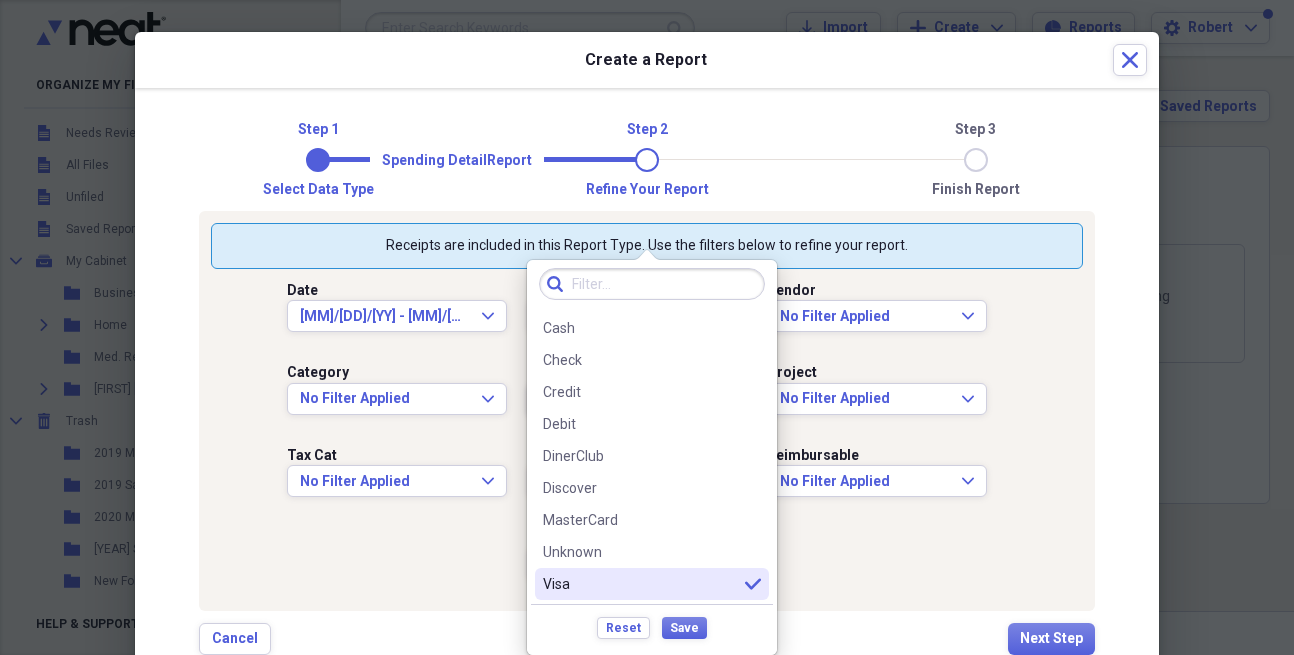 scroll, scrollTop: 0, scrollLeft: 0, axis: both 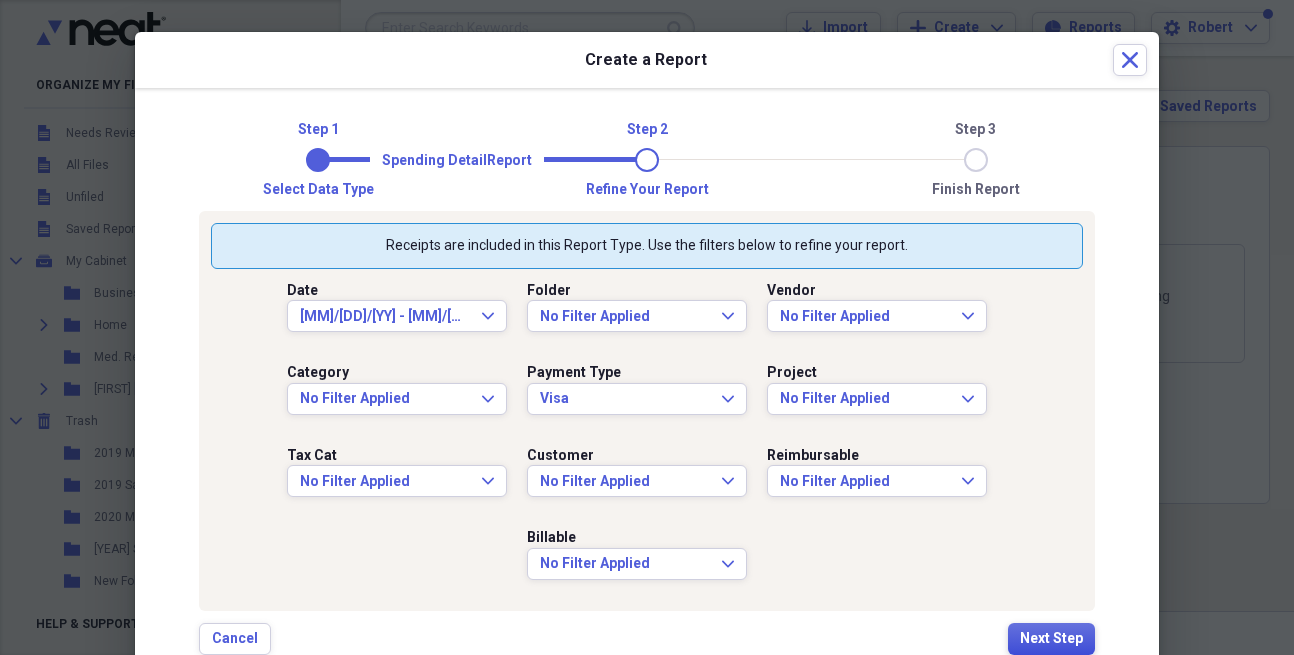 click on "Next Step" at bounding box center [1051, 639] 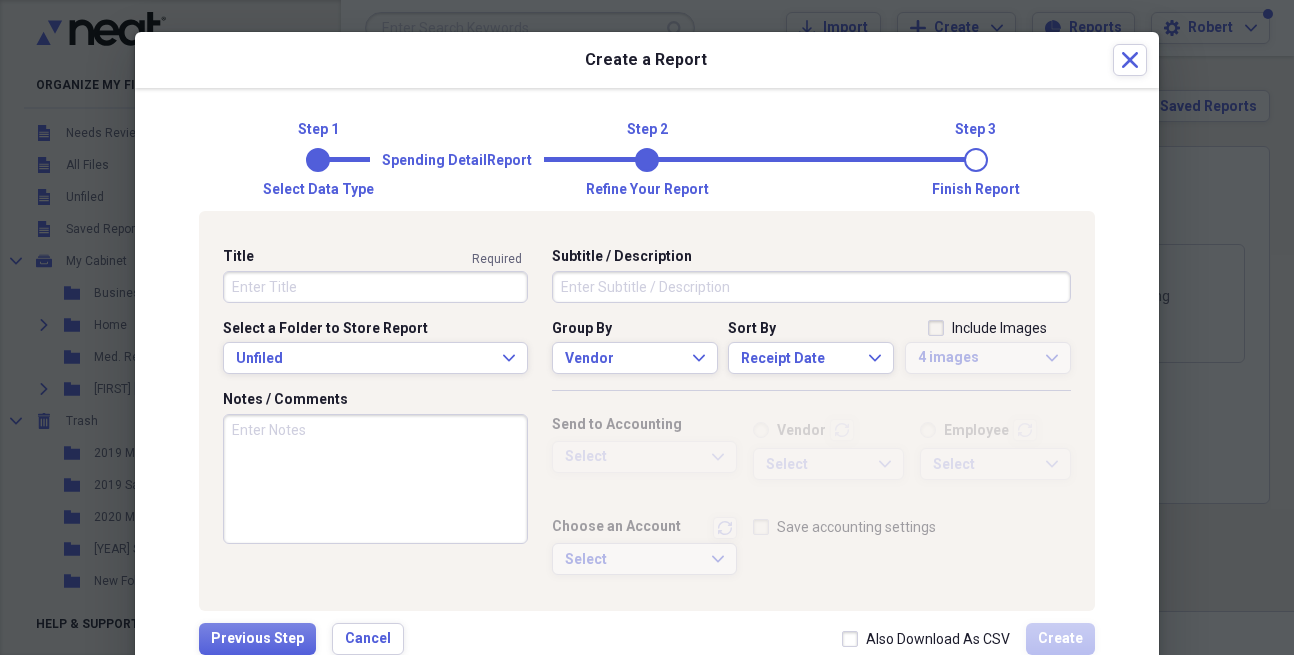 click on "Title" at bounding box center (375, 287) 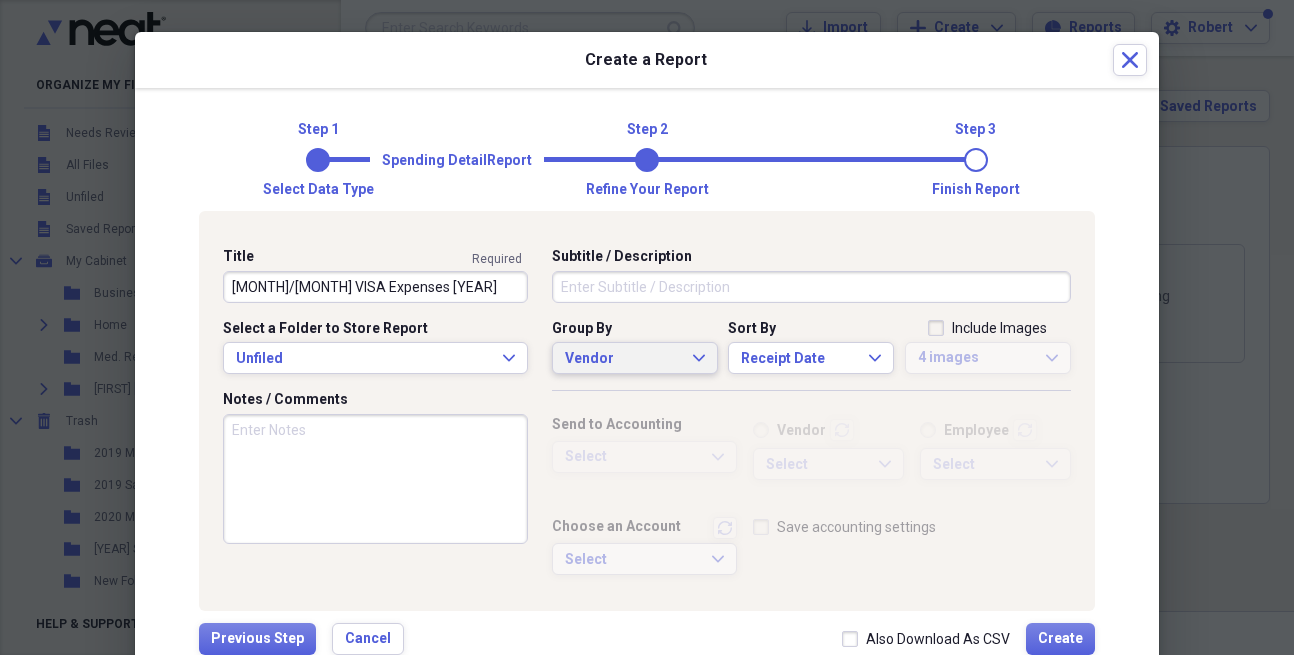 type on "[MONTH]/[MONTH] VISA Expenses [YEAR]" 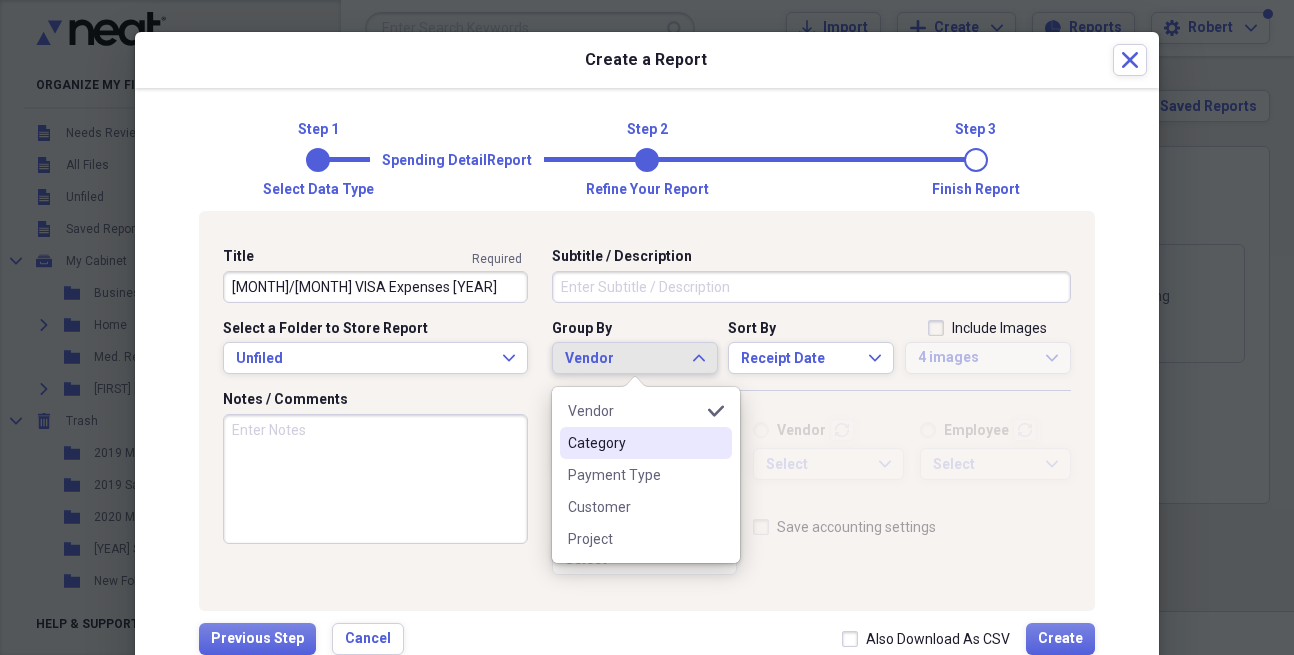 click on "Category" at bounding box center [634, 443] 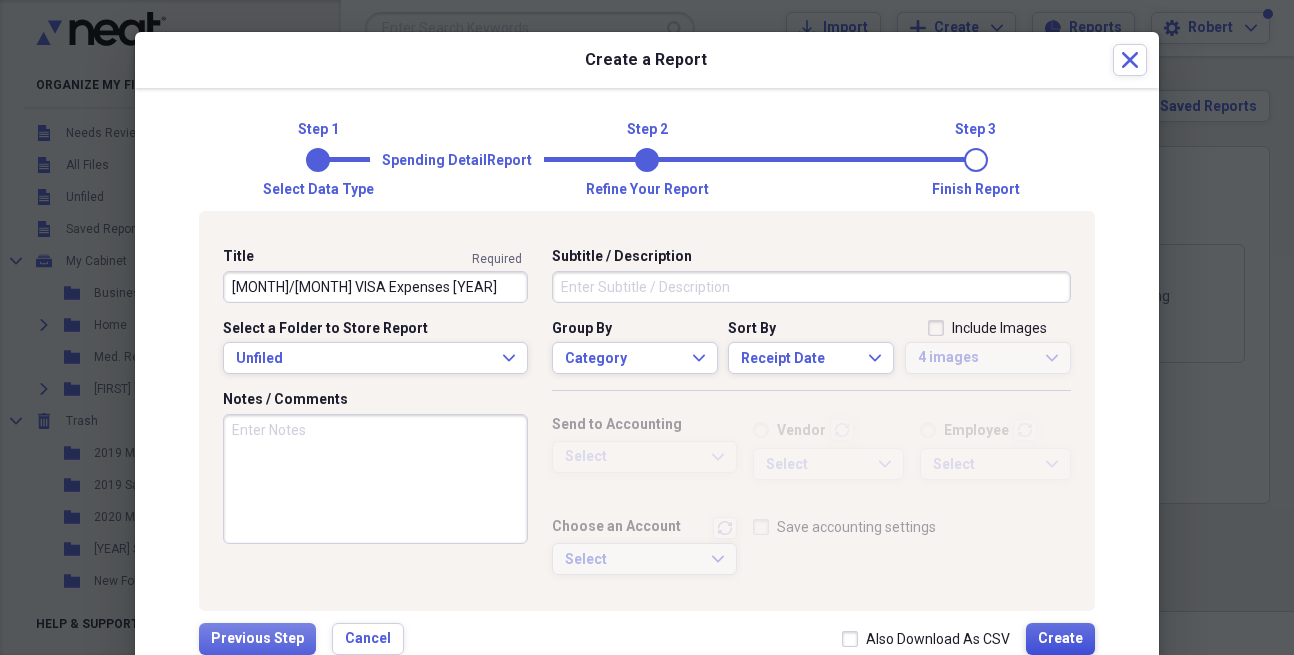 click on "Create" at bounding box center (1060, 639) 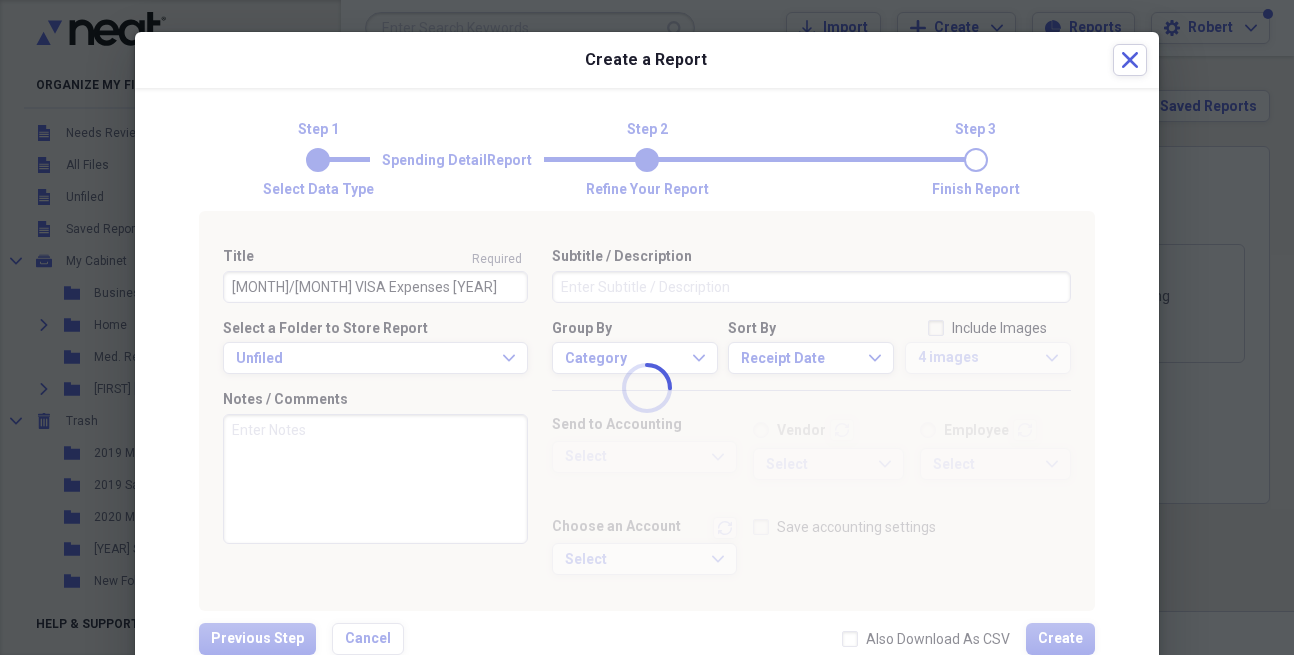 type 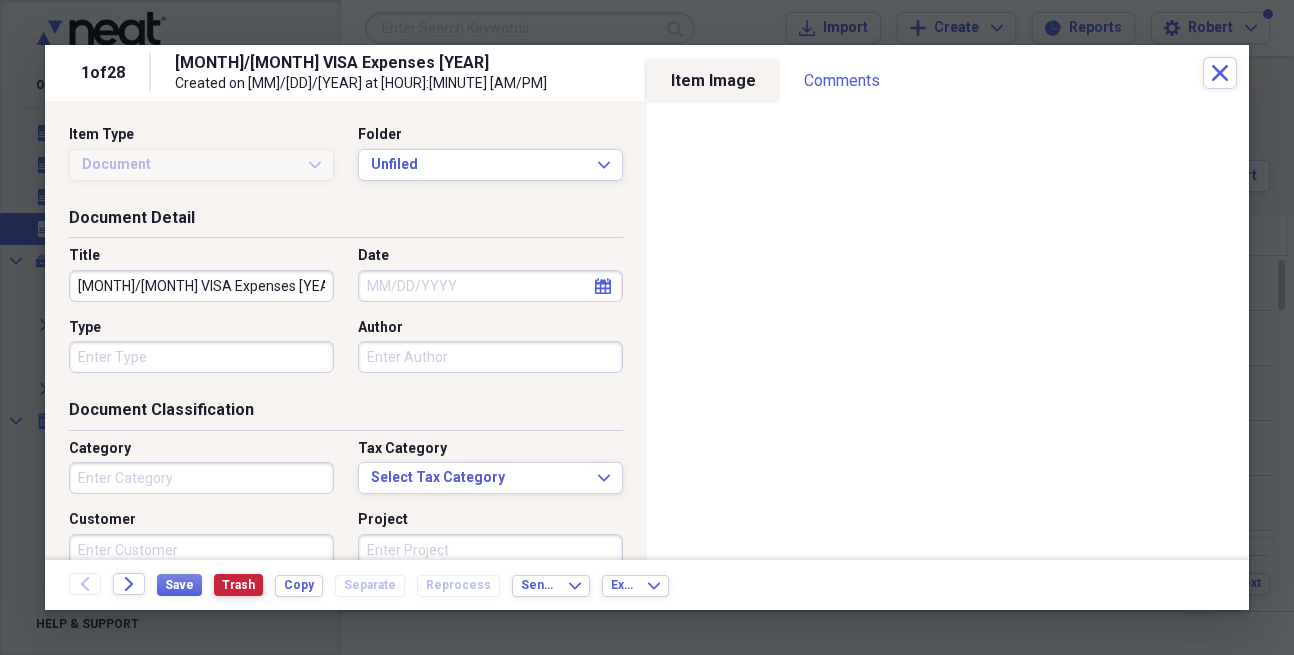 click on "Trash" at bounding box center [238, 585] 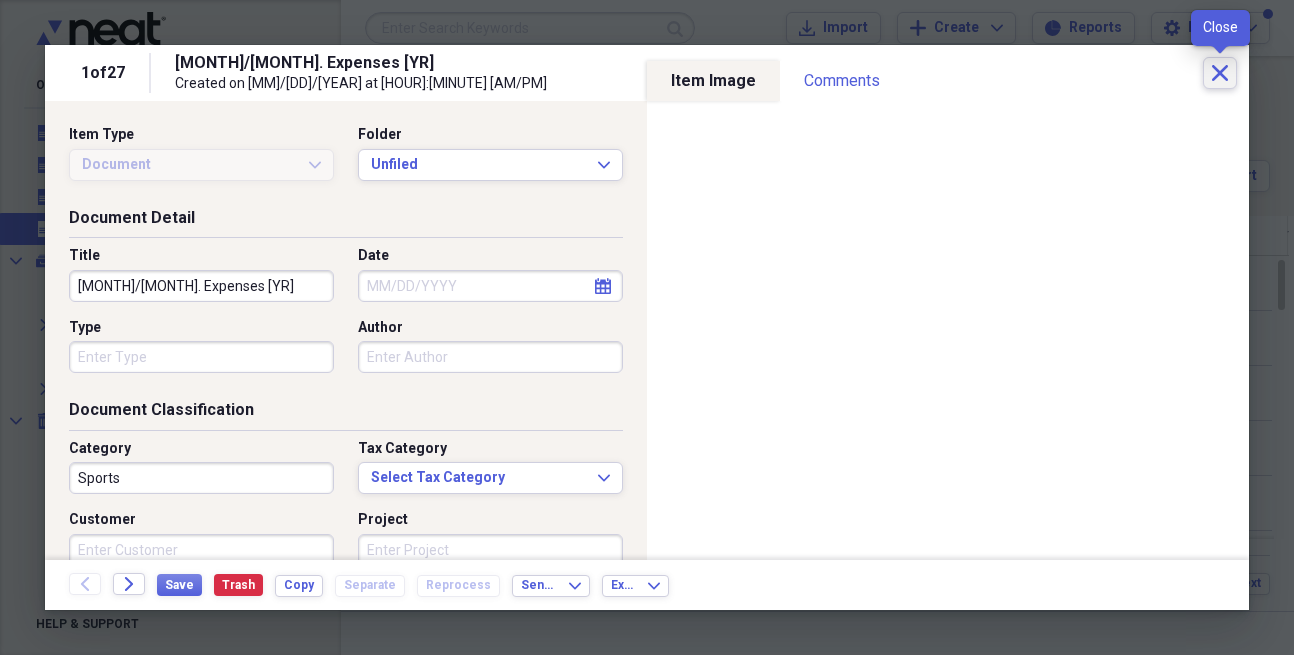 click on "Close" 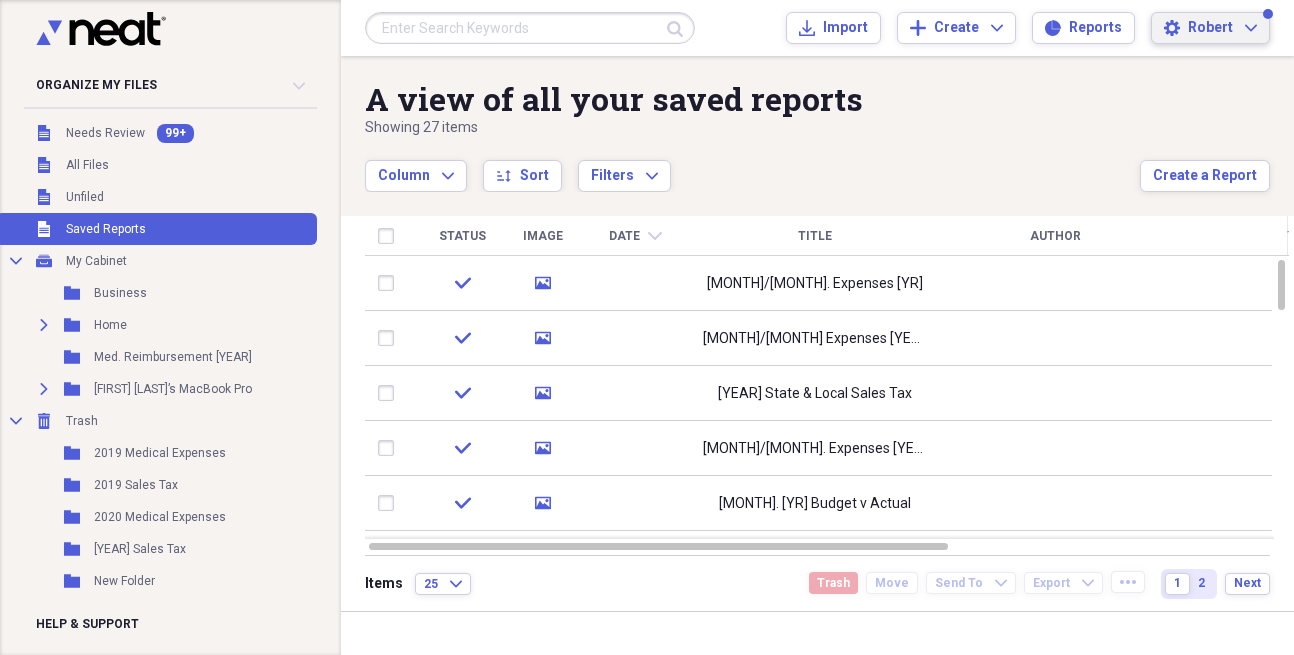click on "[FIRST] [LAST]" at bounding box center (1222, 28) 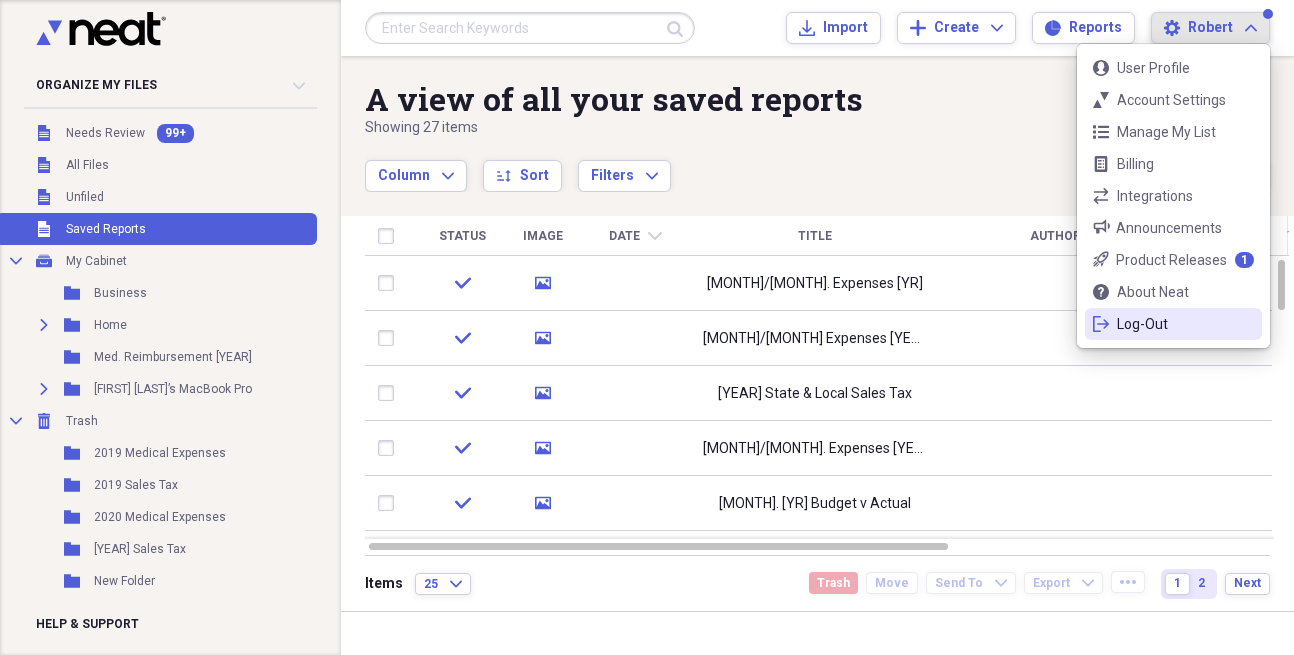 click on "Log-Out" at bounding box center [1173, 324] 